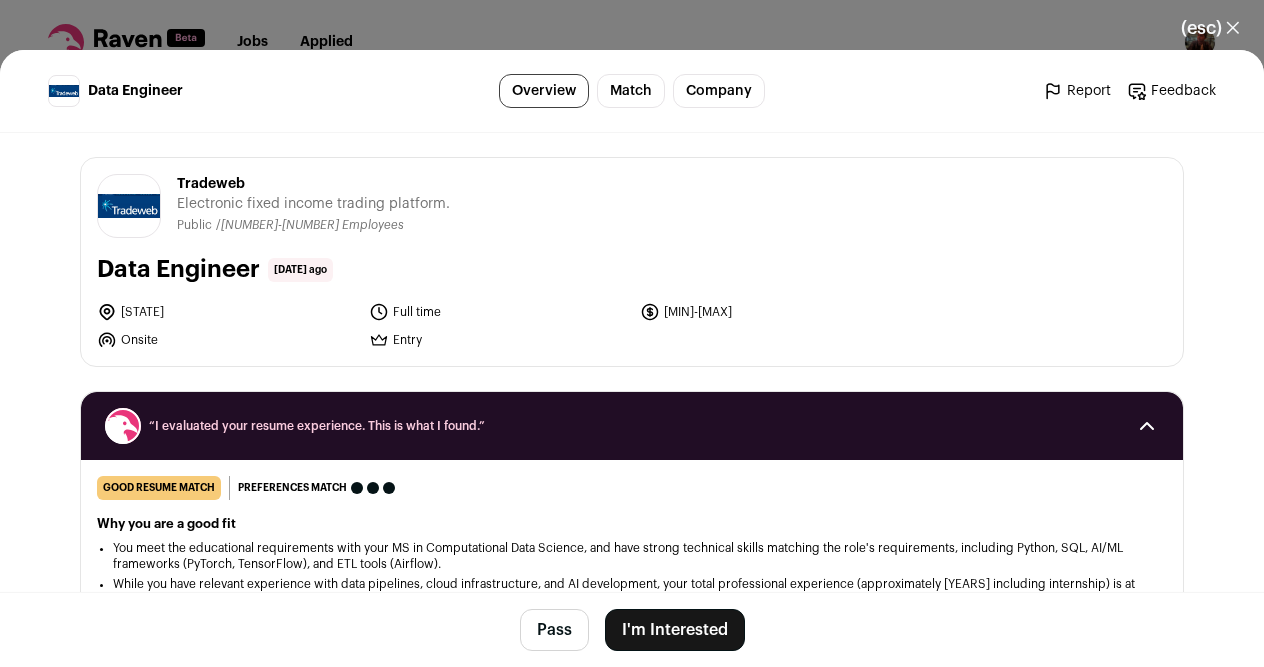 scroll, scrollTop: 0, scrollLeft: 0, axis: both 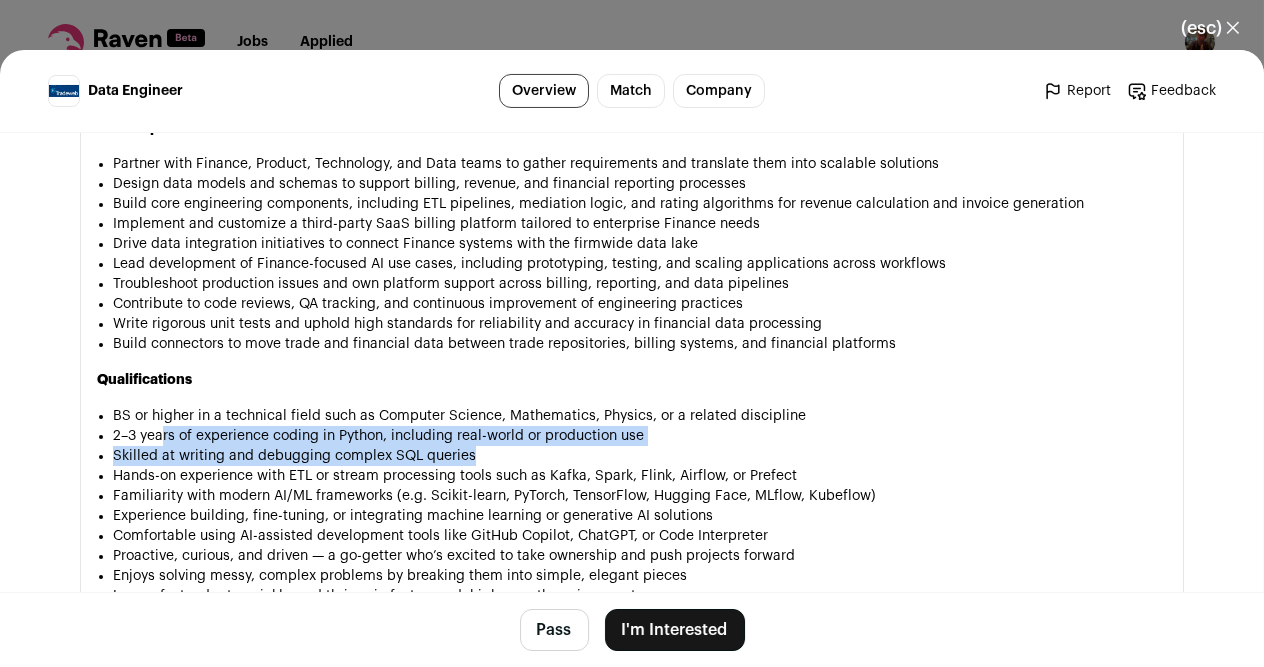 drag, startPoint x: 153, startPoint y: 435, endPoint x: 485, endPoint y: 442, distance: 332.0738 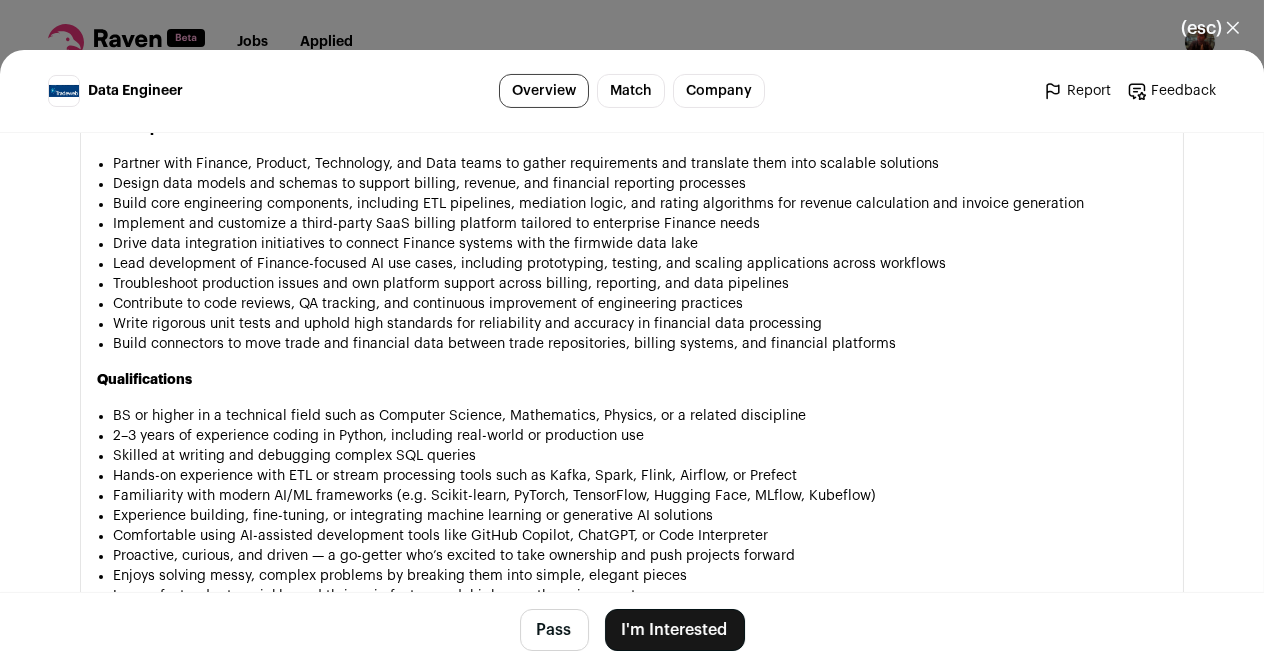 click on "Familiarity with modern AI/ML frameworks (e.g. Scikit-learn, PyTorch, TensorFlow, Hugging Face, MLflow, Kubeflow)" at bounding box center [640, 244] 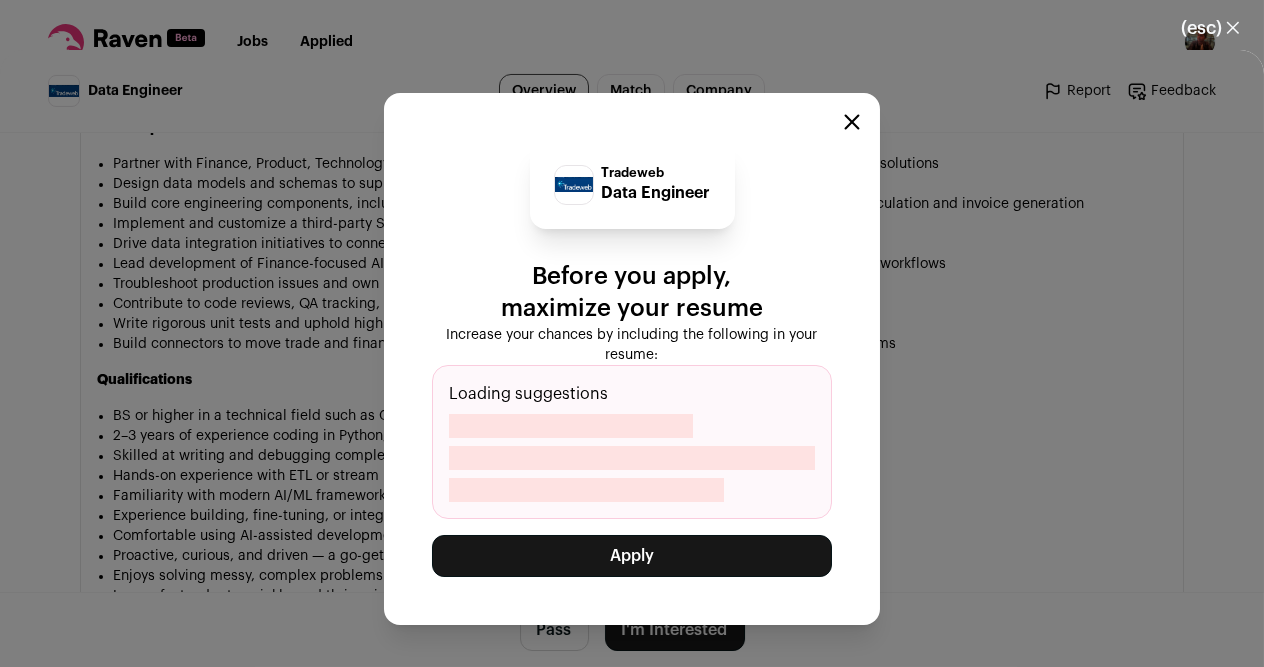 drag, startPoint x: 572, startPoint y: 330, endPoint x: 625, endPoint y: 352, distance: 57.384666 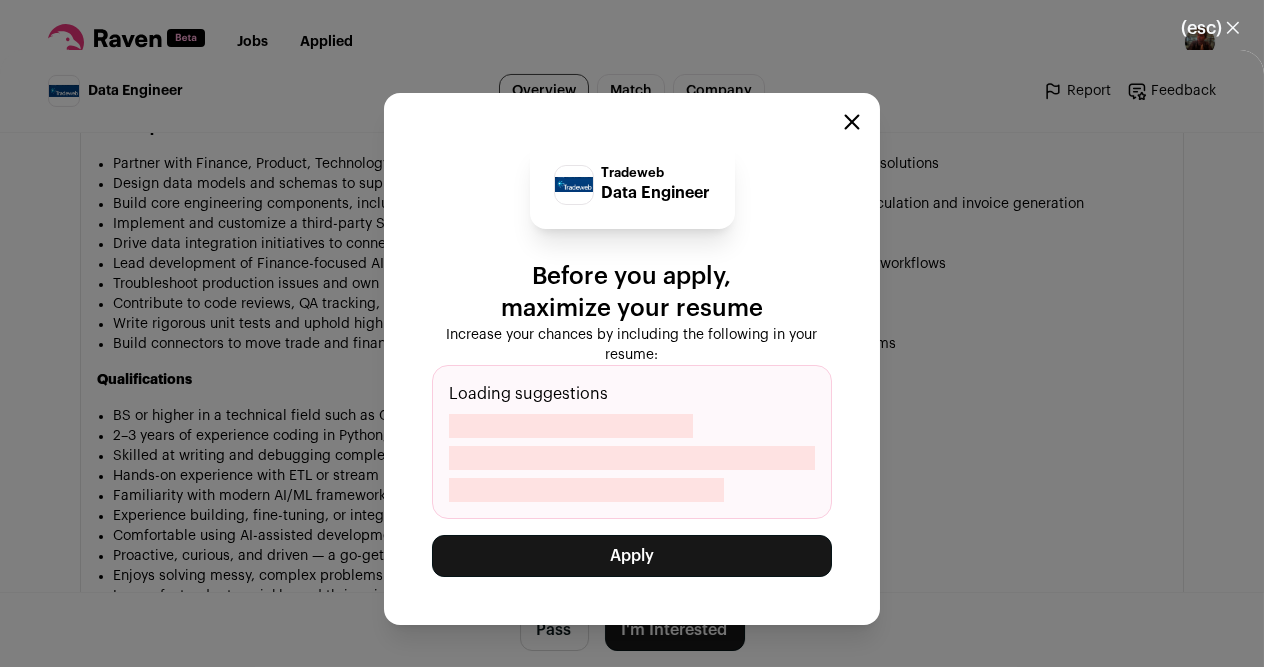 click on "Tradeweb
Data Engineer
Before you apply,
maximize your resume
Increase your chances by including the following in your resume:
Loading suggestions
Apply" at bounding box center (632, 359) 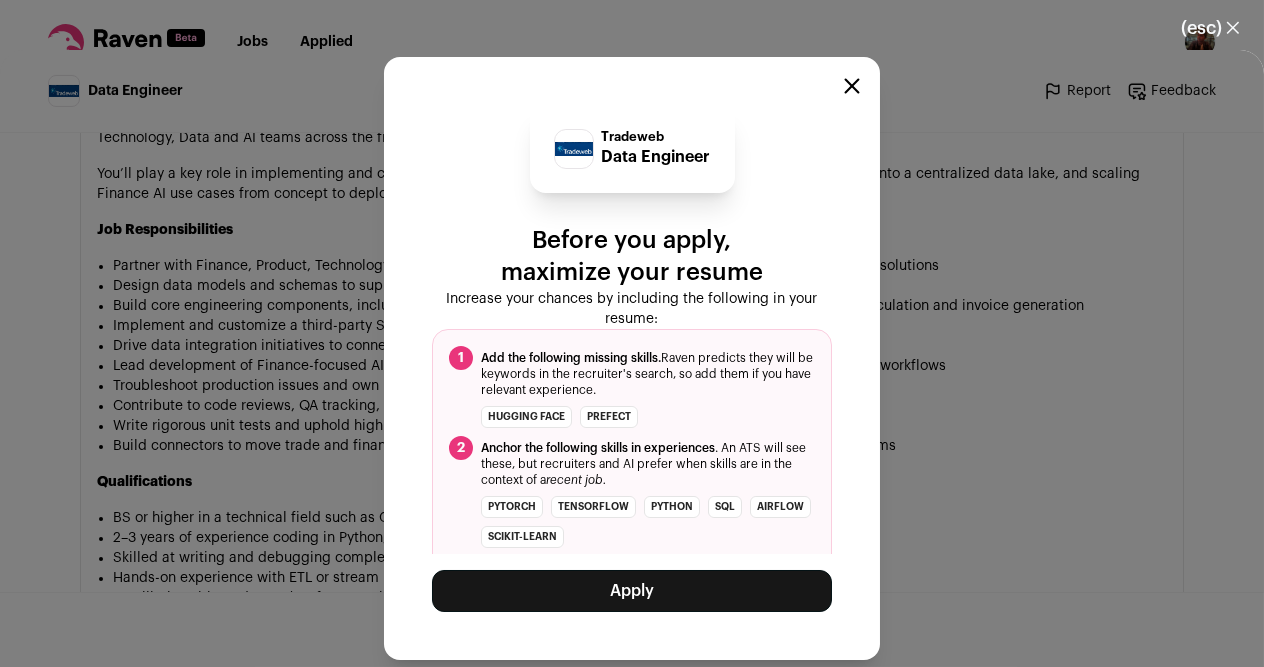 scroll, scrollTop: 1454, scrollLeft: 0, axis: vertical 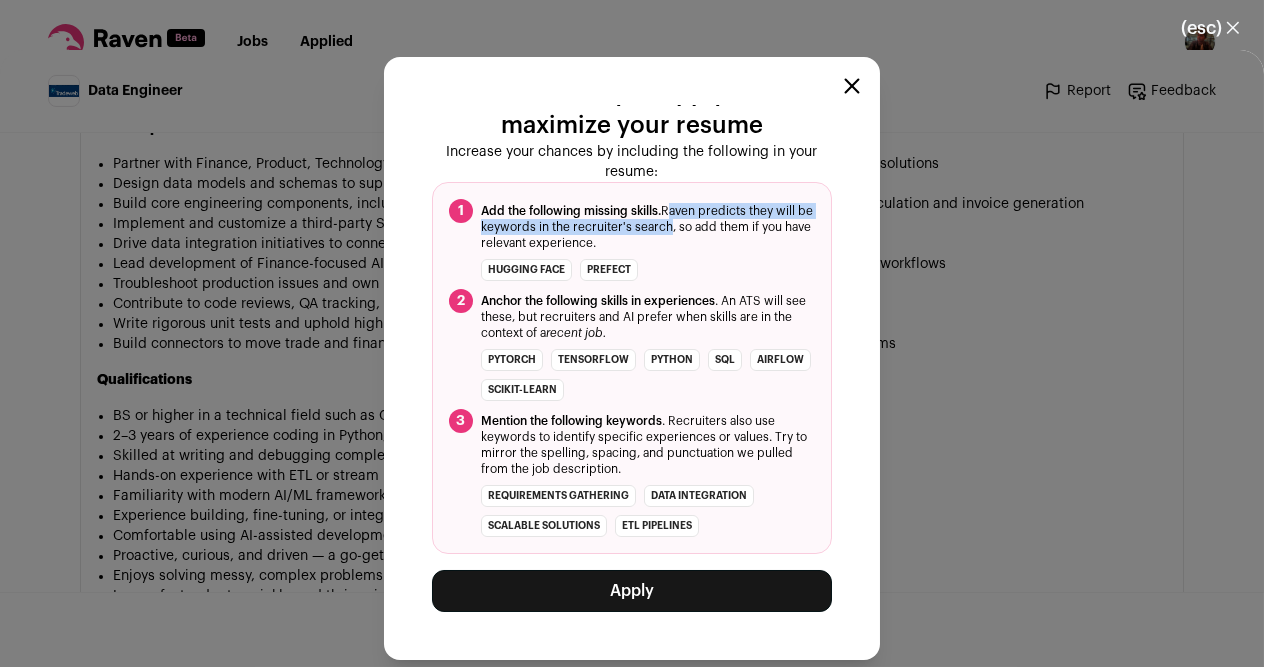 drag, startPoint x: 667, startPoint y: 210, endPoint x: 682, endPoint y: 229, distance: 24.207438 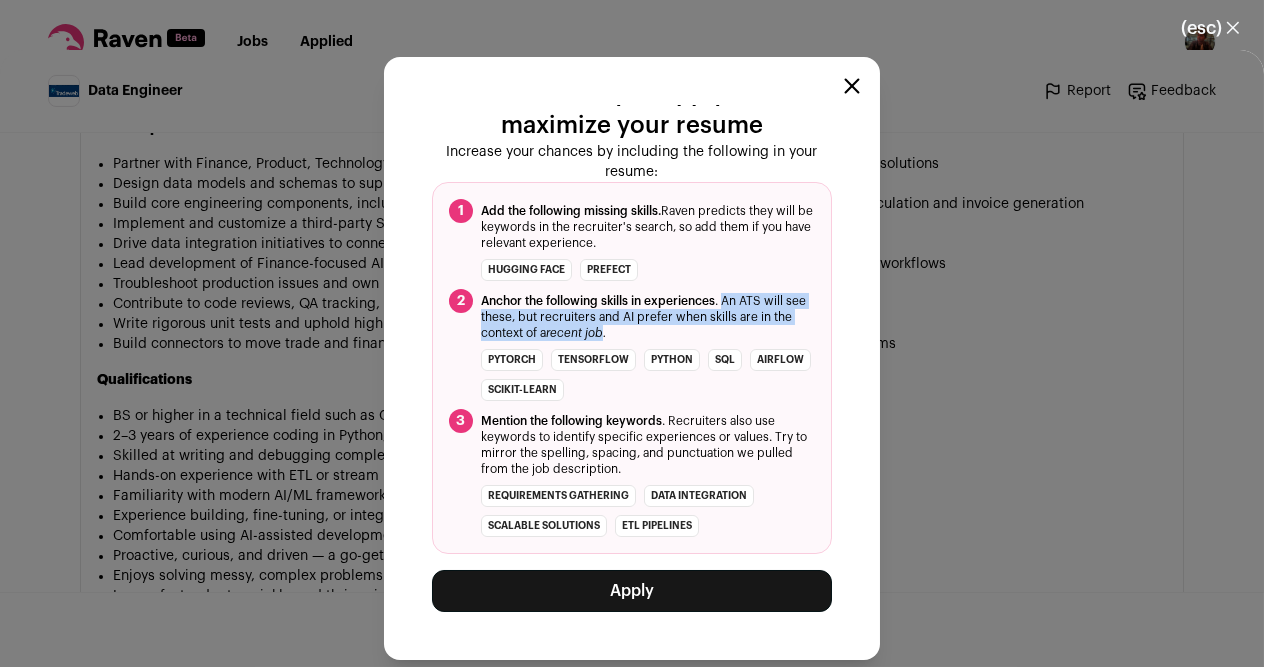 drag, startPoint x: 726, startPoint y: 302, endPoint x: 628, endPoint y: 331, distance: 102.20078 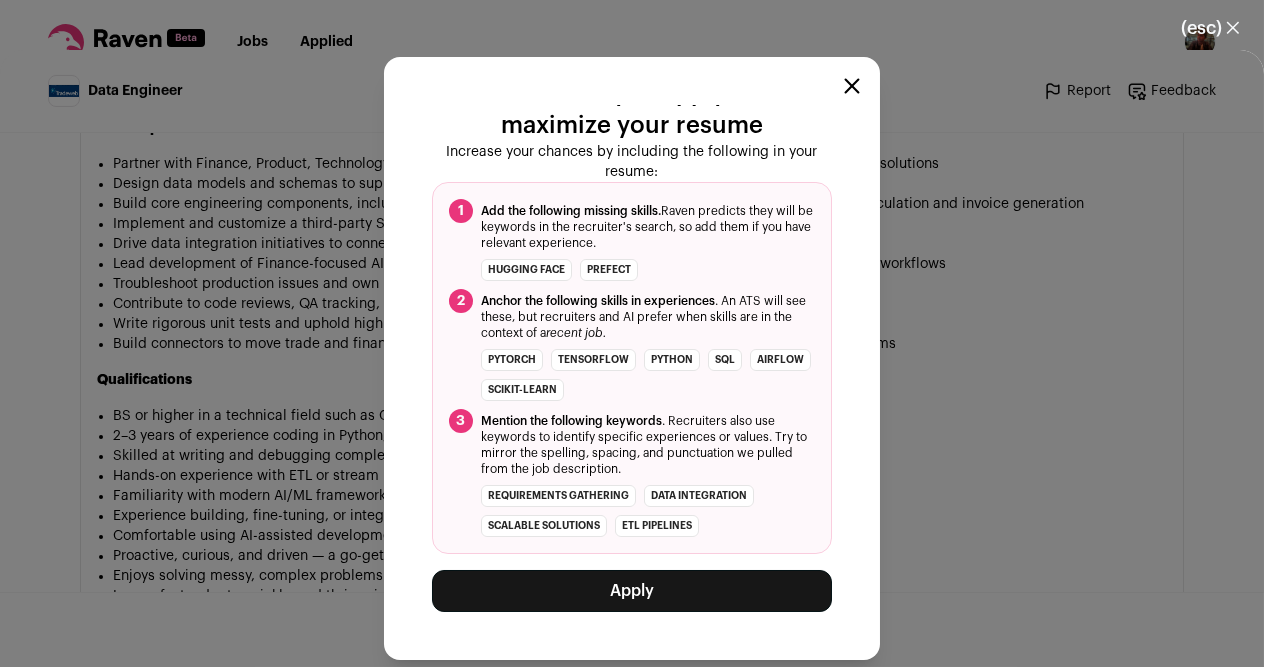 click on "Anchor the following skills in experiences . An ATS will see these, but recruiters and AI prefer when skills are in the context of a recent job." at bounding box center (648, 227) 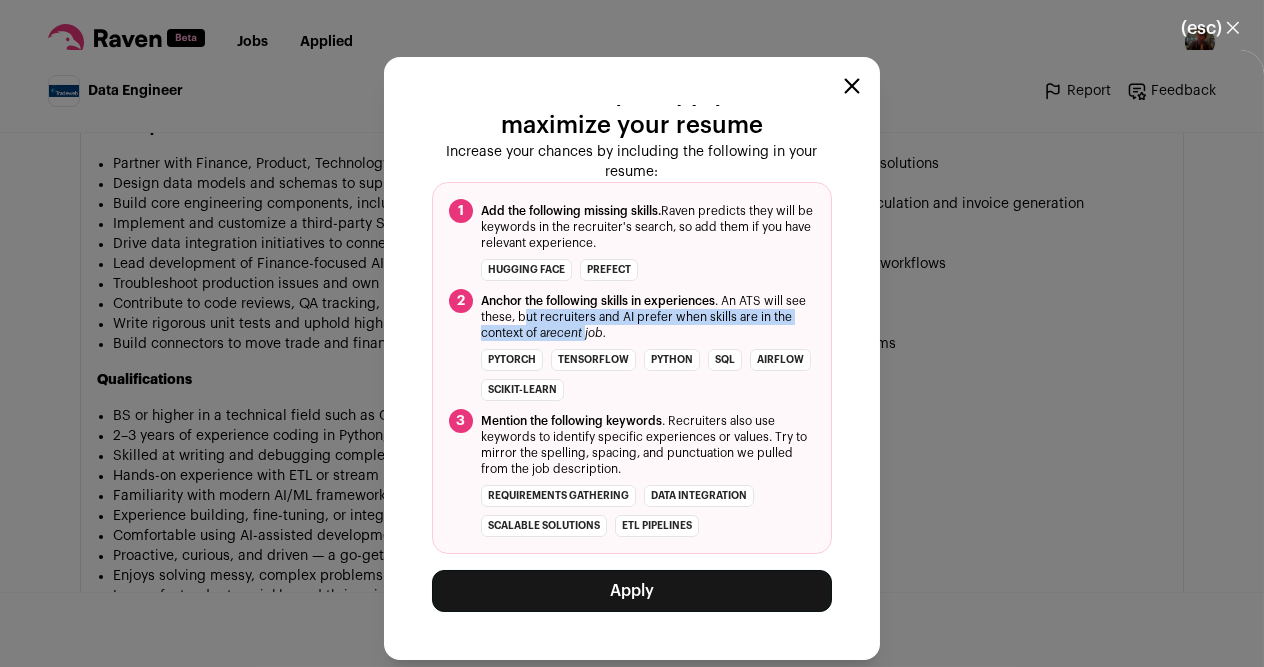 drag, startPoint x: 546, startPoint y: 318, endPoint x: 612, endPoint y: 338, distance: 68.96376 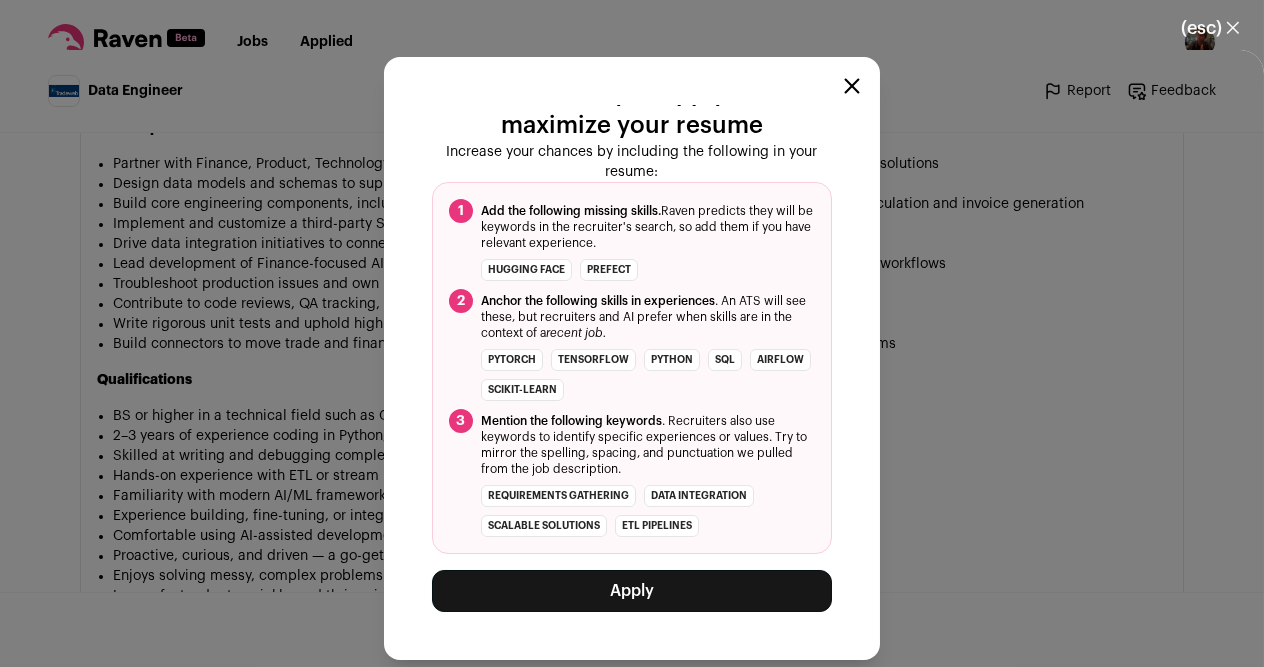 click on "recent job." at bounding box center [576, 333] 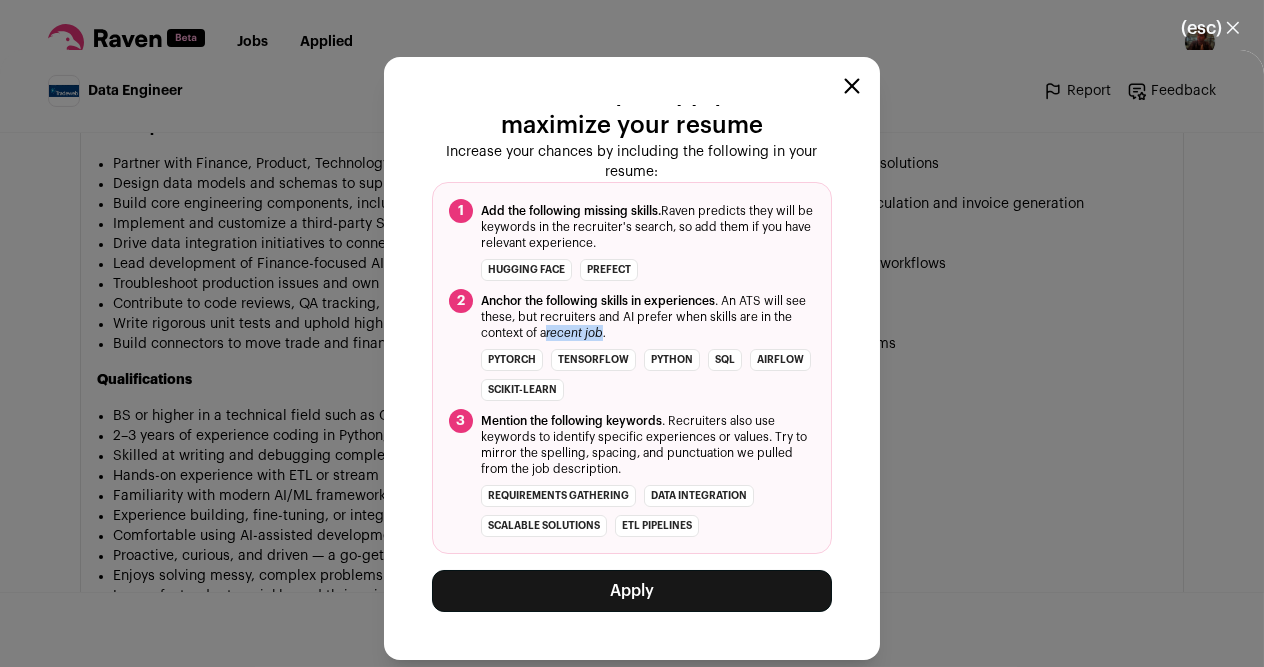 drag, startPoint x: 621, startPoint y: 338, endPoint x: 571, endPoint y: 321, distance: 52.810986 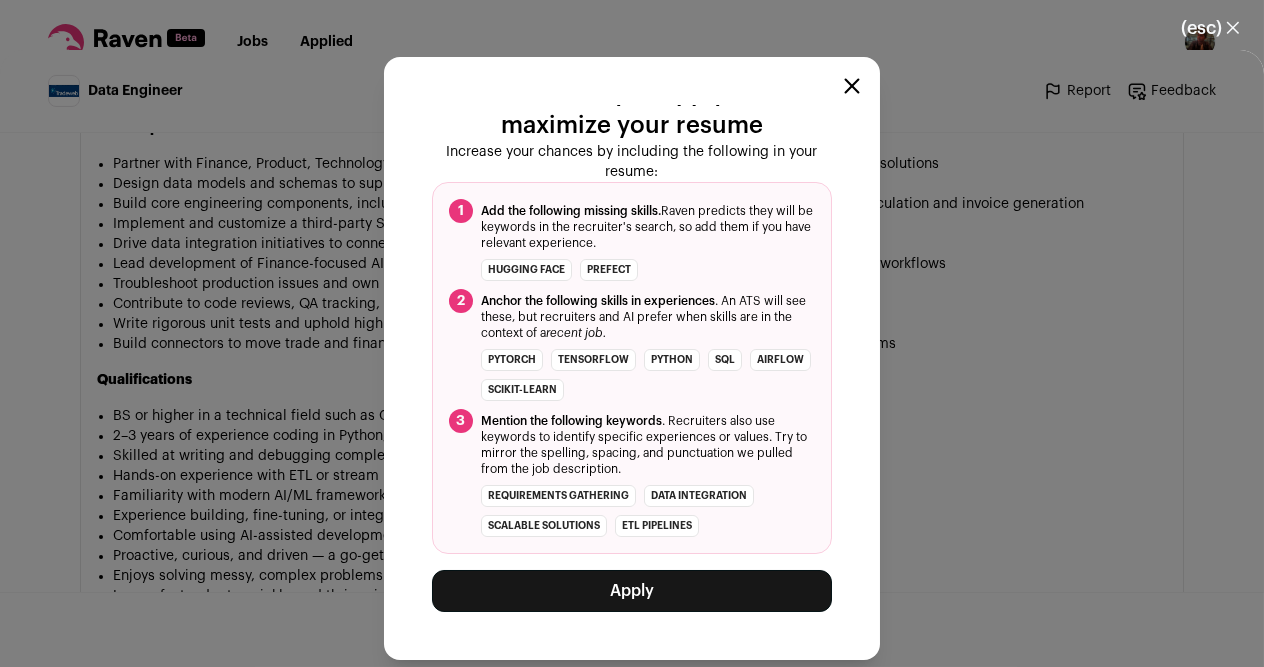 click on "Anchor the following skills in experiences . An ATS will see these, but recruiters and AI prefer when skills are in the context of a recent job." at bounding box center (648, 227) 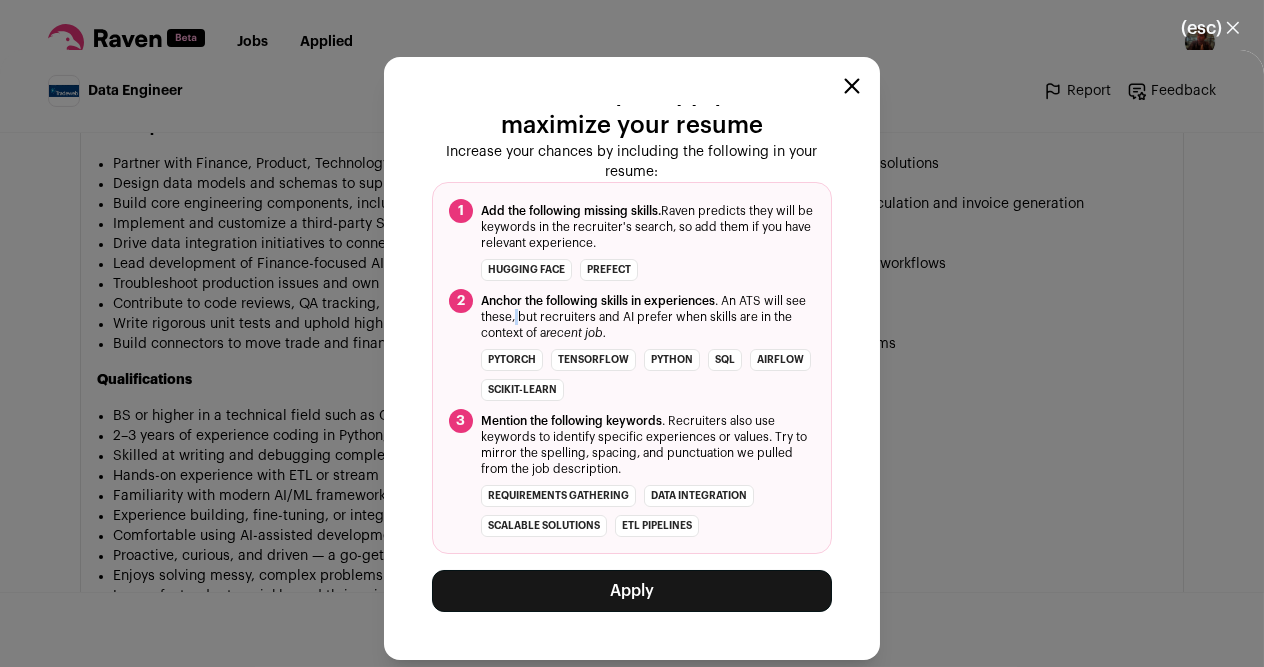 click on "Anchor the following skills in experiences . An ATS will see these, but recruiters and AI prefer when skills are in the context of a recent job." at bounding box center (648, 227) 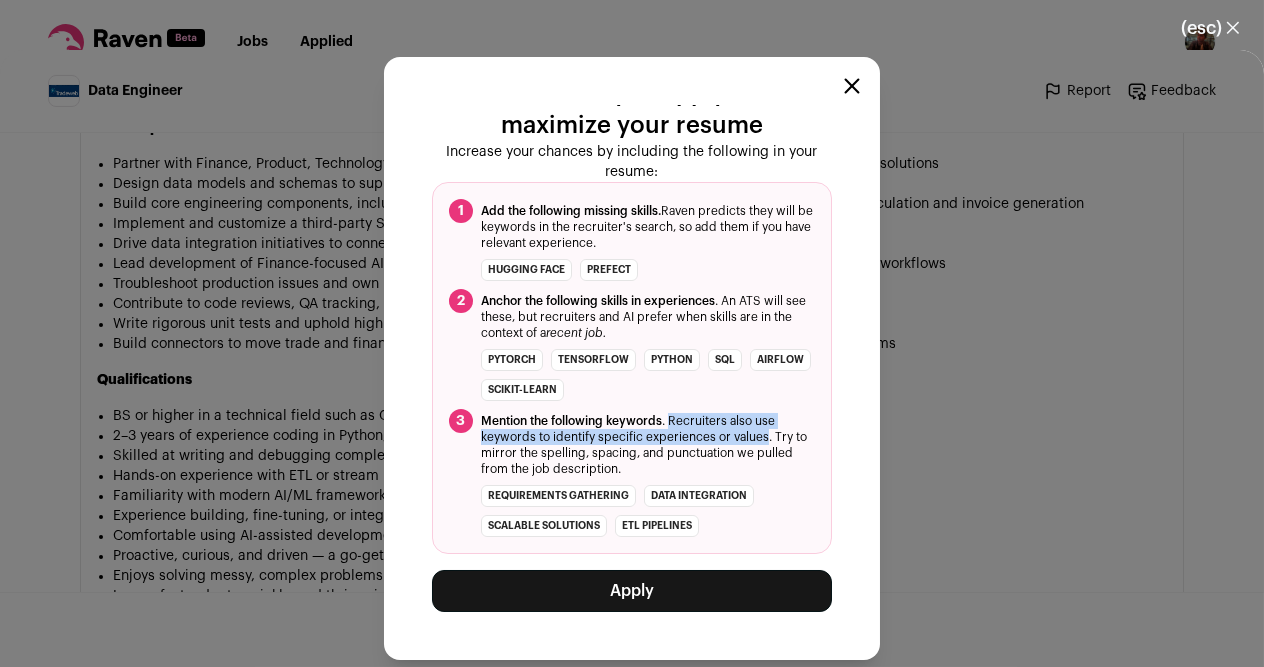drag, startPoint x: 668, startPoint y: 416, endPoint x: 765, endPoint y: 435, distance: 98.84331 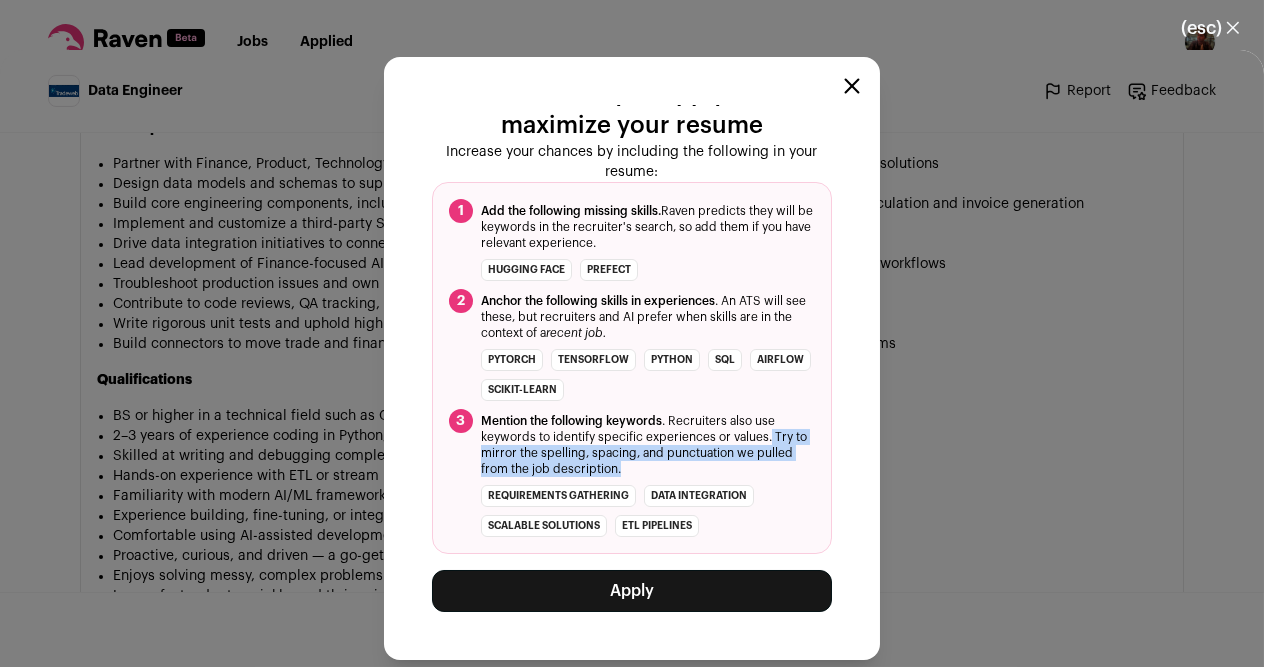 drag, startPoint x: 771, startPoint y: 435, endPoint x: 780, endPoint y: 465, distance: 31.320919 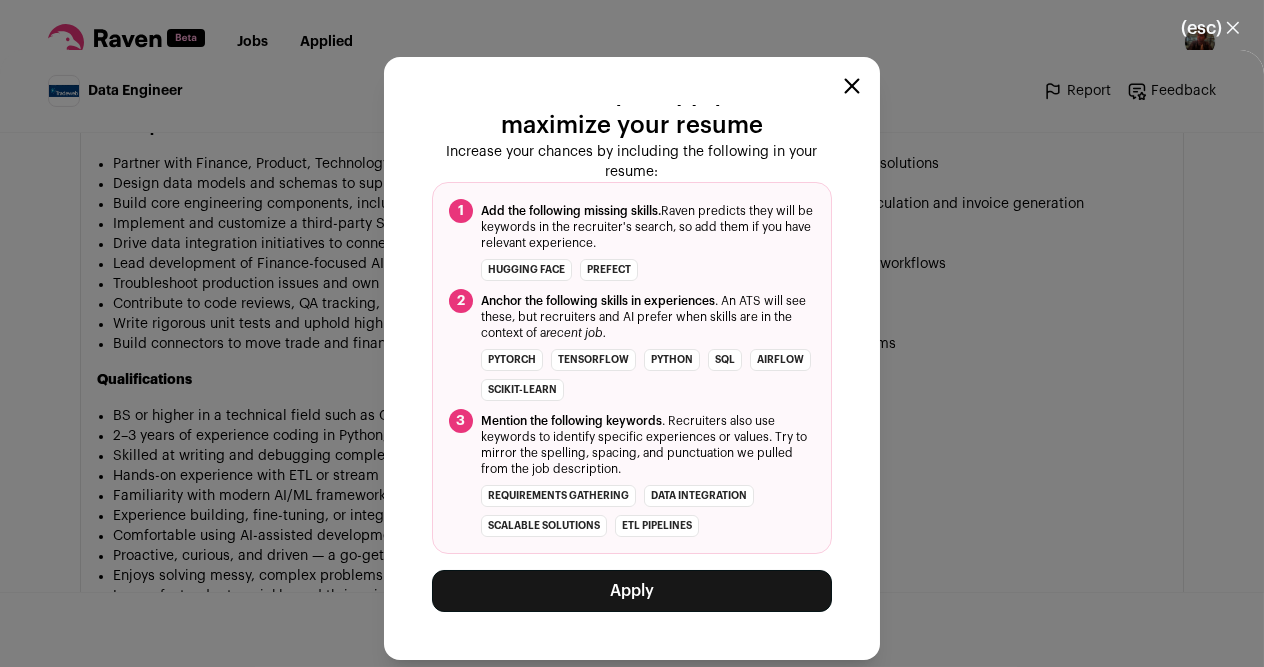scroll, scrollTop: 0, scrollLeft: 0, axis: both 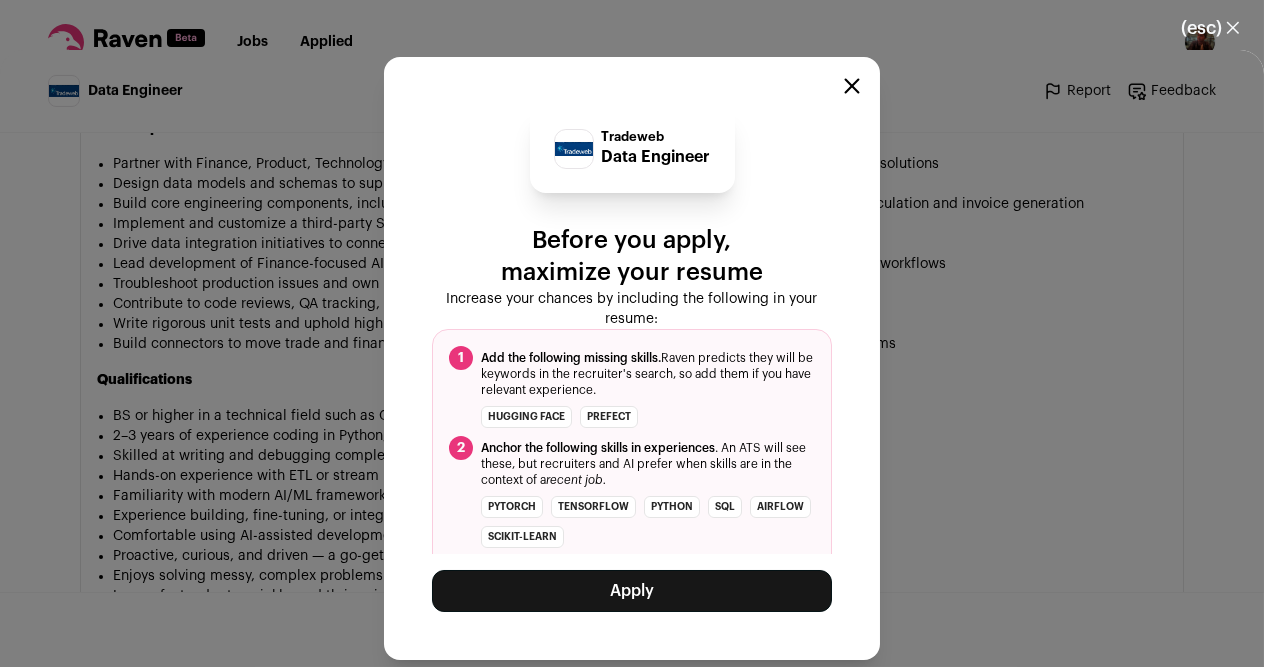 click on "Apply" at bounding box center (632, 591) 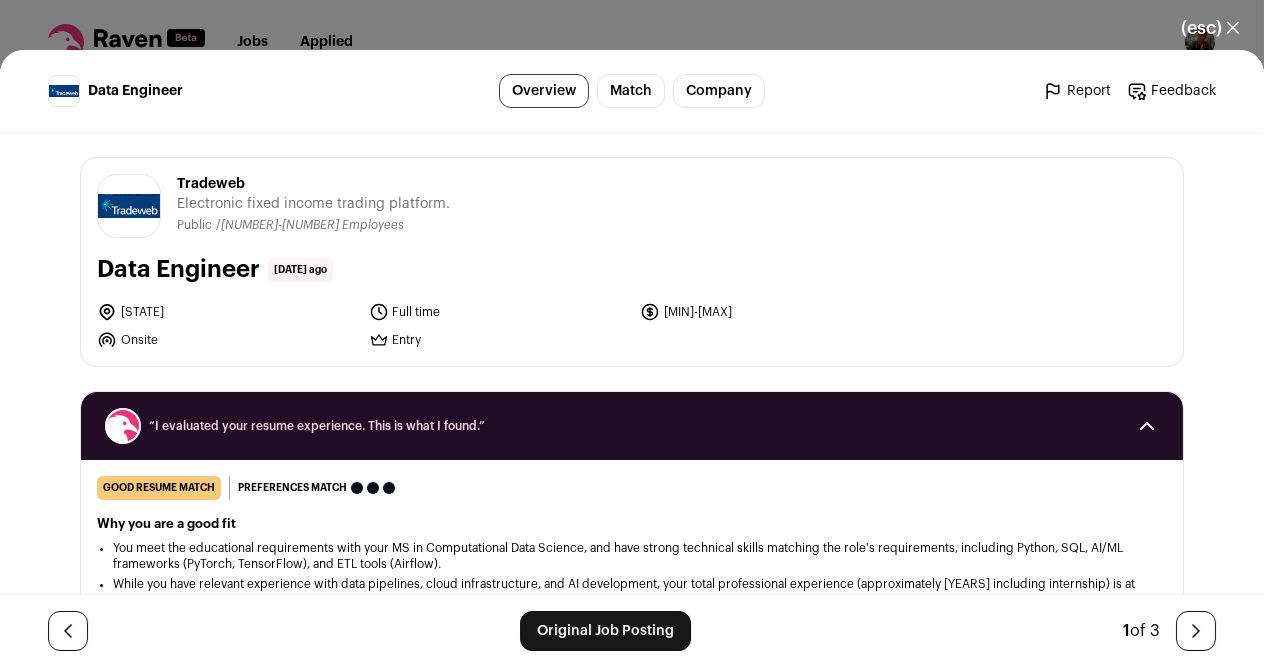 click on "Match" at bounding box center [631, 91] 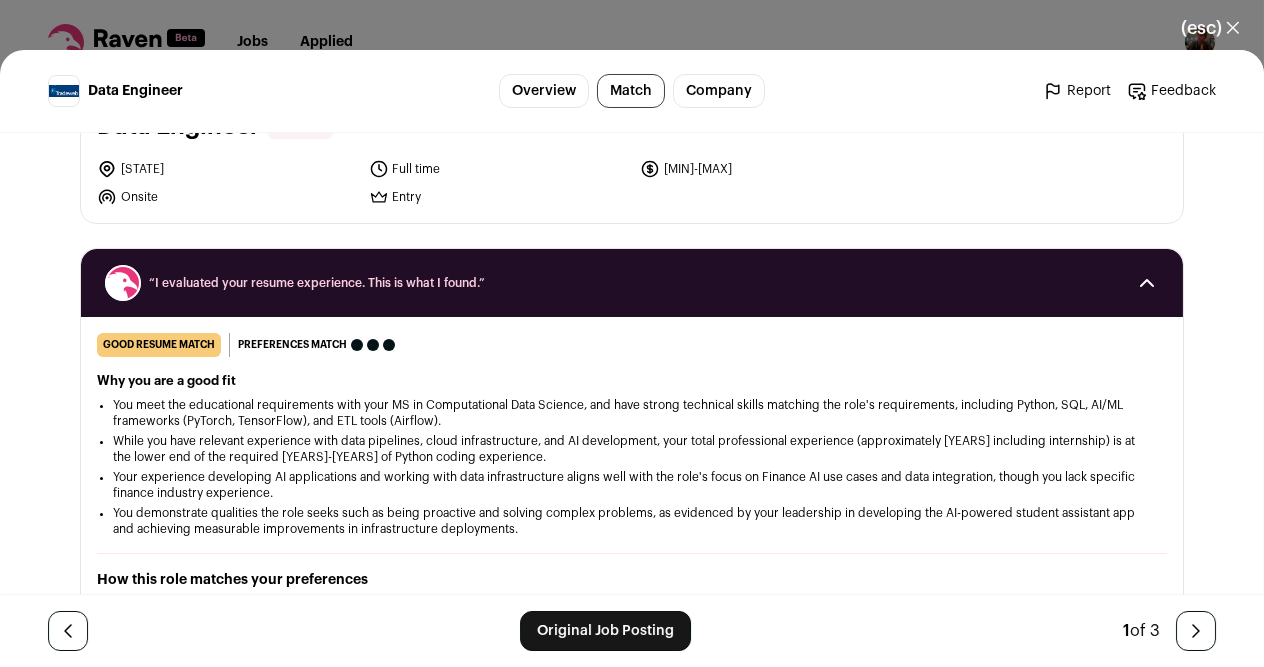 scroll, scrollTop: 245, scrollLeft: 0, axis: vertical 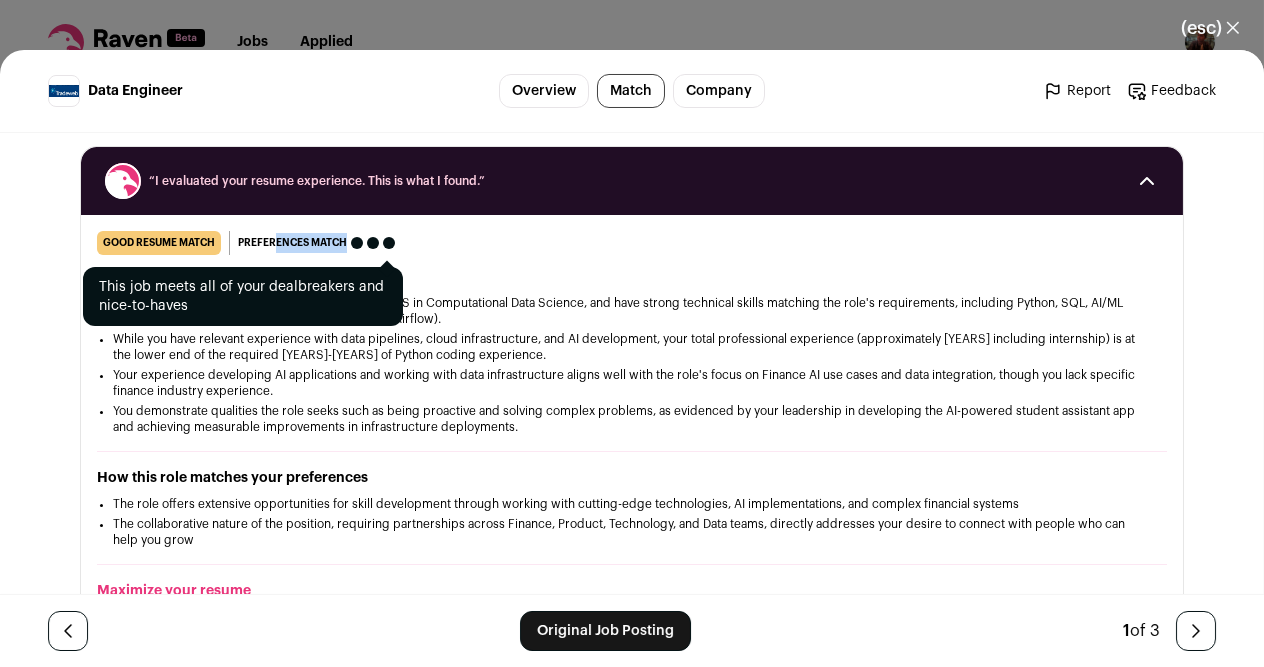 drag, startPoint x: 271, startPoint y: 236, endPoint x: 368, endPoint y: 244, distance: 97.32934 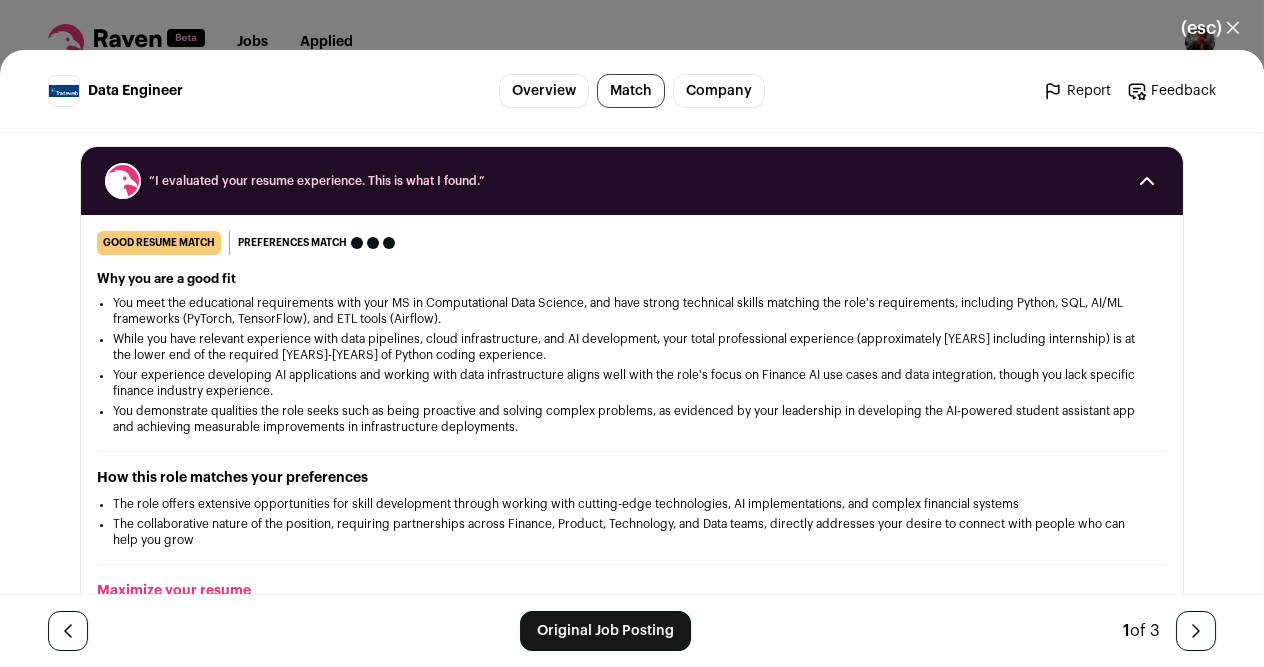 click on "You meet the educational requirements with your MS in Computational Data Science, and have strong technical skills matching the role's requirements, including Python, SQL, AI/ML frameworks (PyTorch, TensorFlow), and ETL tools (Airflow)." at bounding box center (632, 311) 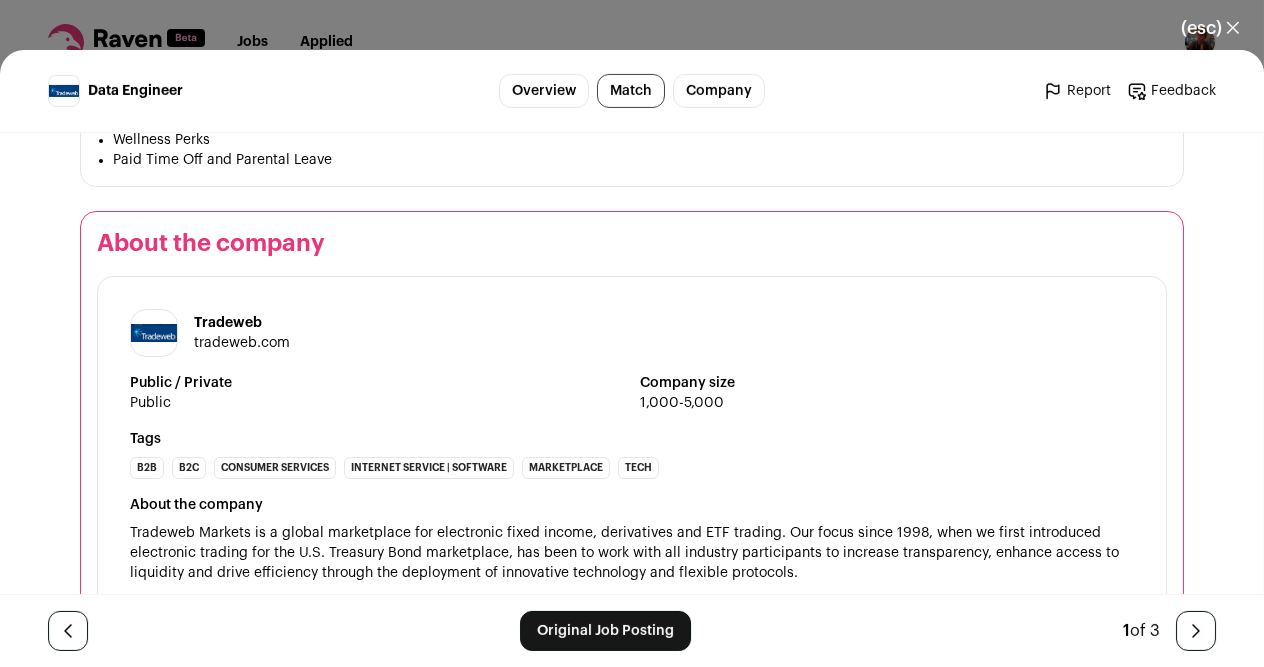 scroll, scrollTop: 2514, scrollLeft: 0, axis: vertical 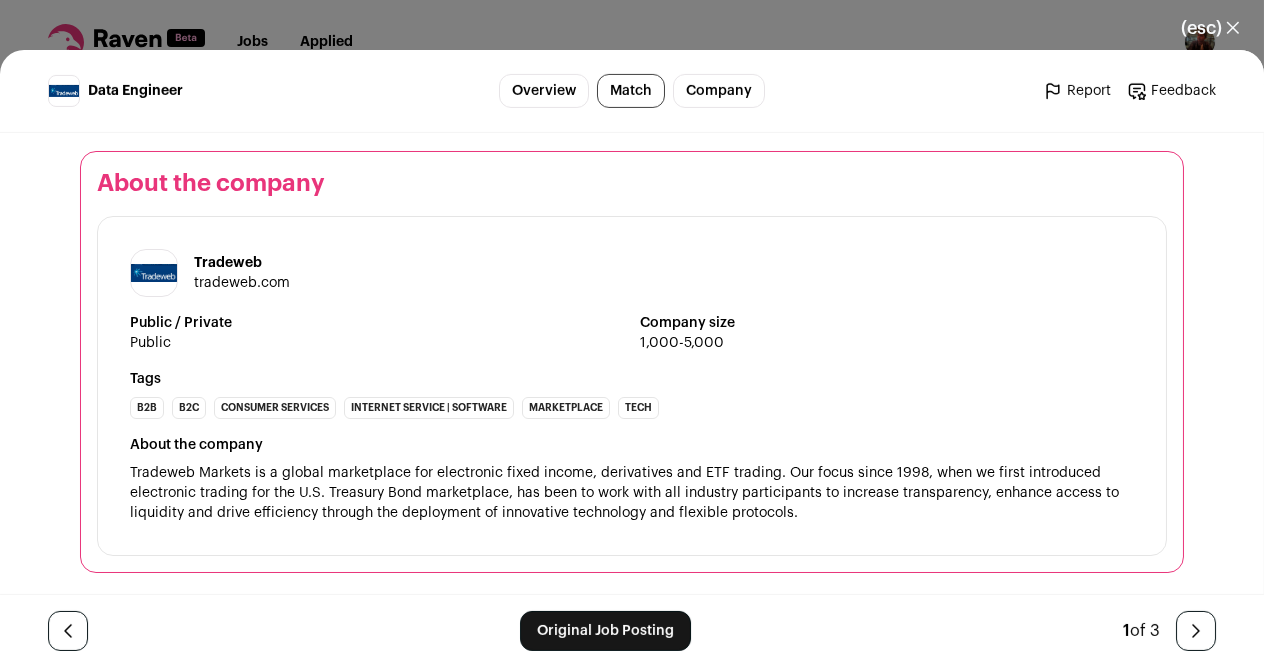 click on "(esc) ✕" at bounding box center (1210, 28) 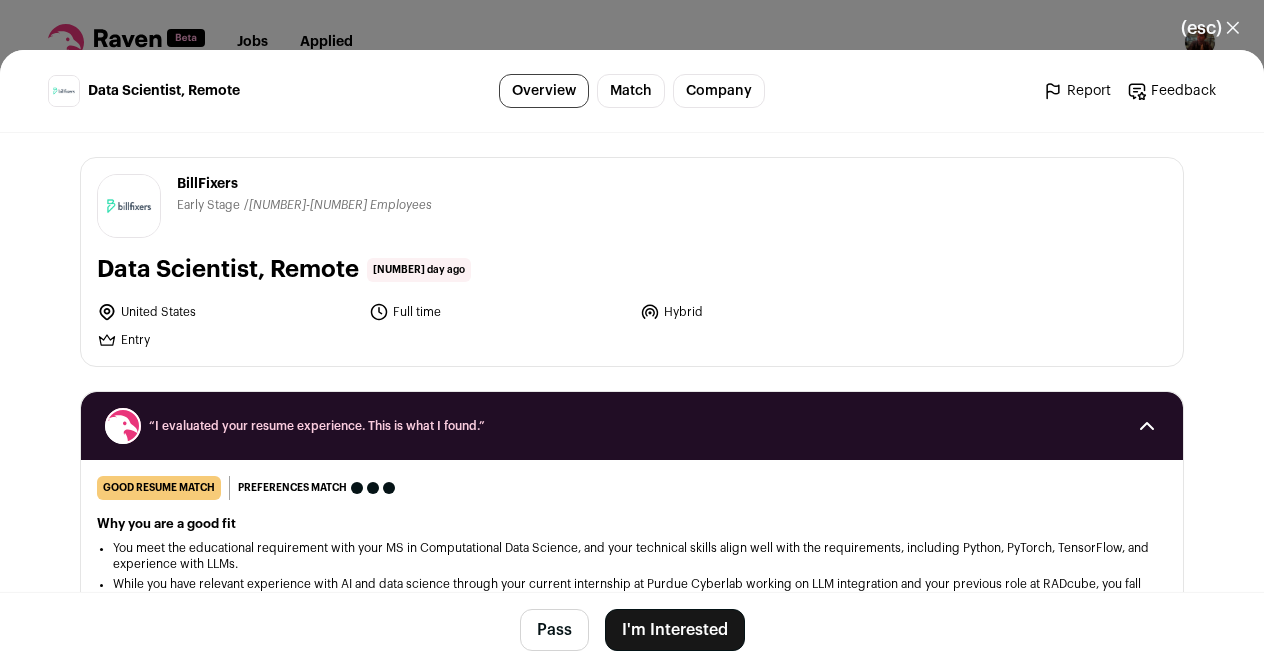scroll, scrollTop: 0, scrollLeft: 0, axis: both 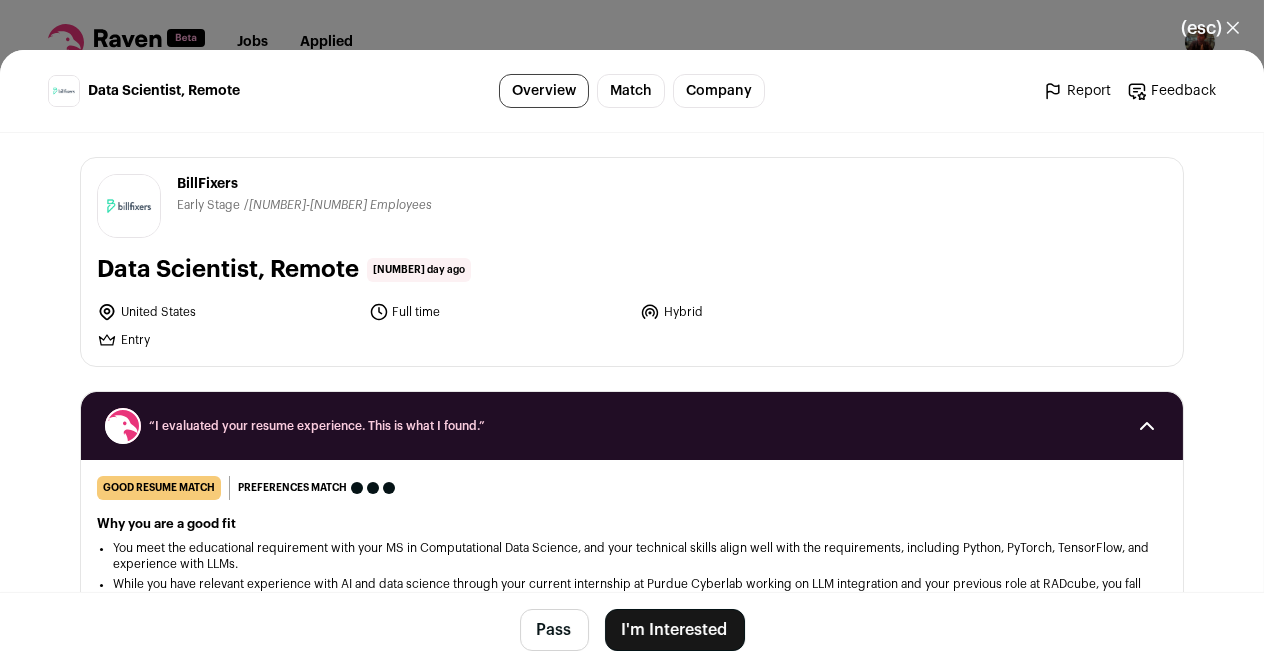 click on "I'm Interested" at bounding box center (675, 630) 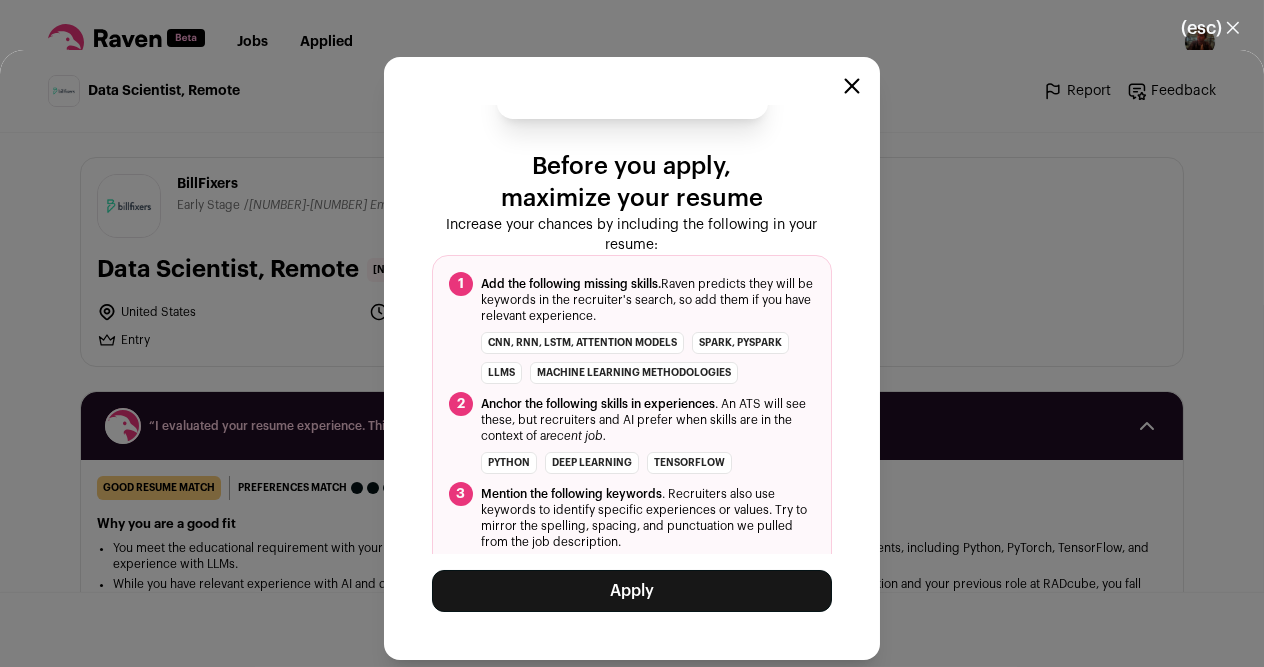 scroll, scrollTop: 118, scrollLeft: 0, axis: vertical 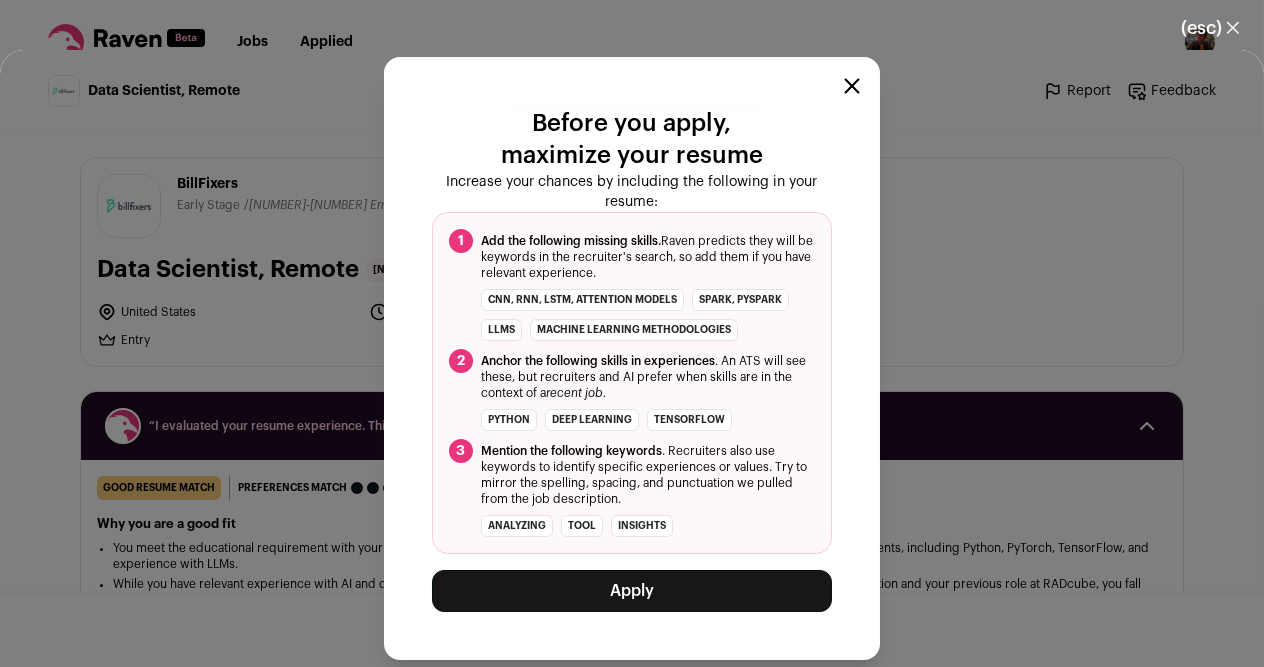 drag, startPoint x: 668, startPoint y: 233, endPoint x: 696, endPoint y: 272, distance: 48.010414 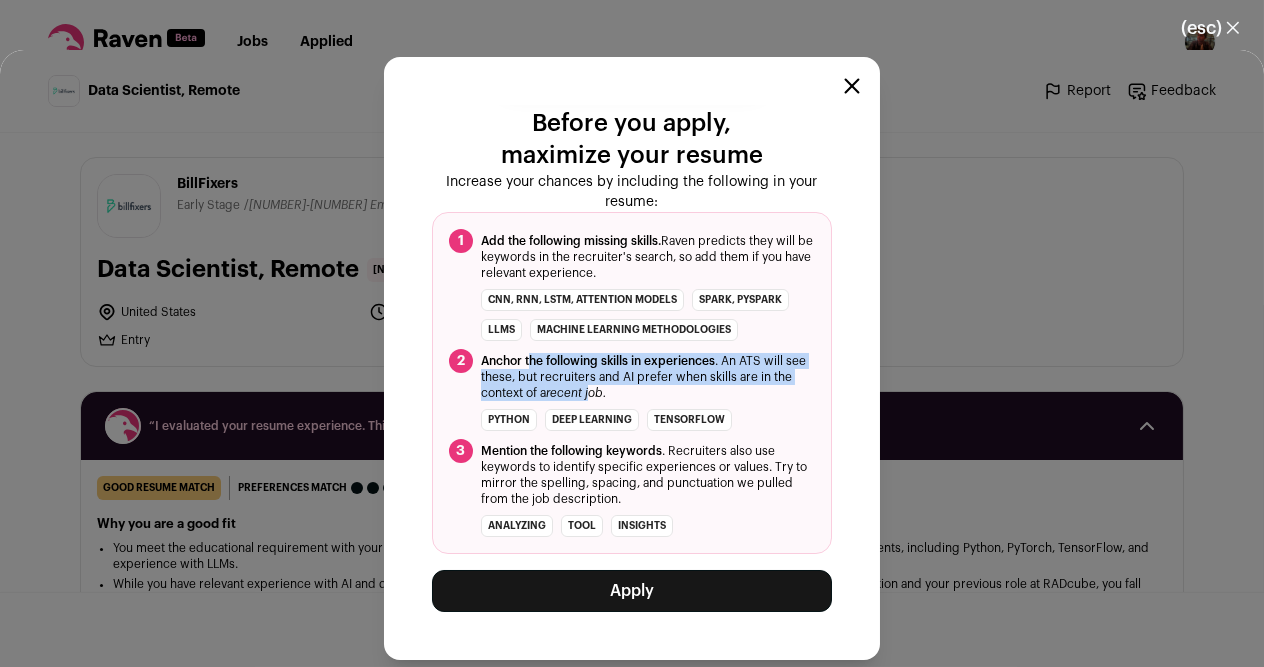 drag, startPoint x: 532, startPoint y: 358, endPoint x: 615, endPoint y: 393, distance: 90.07774 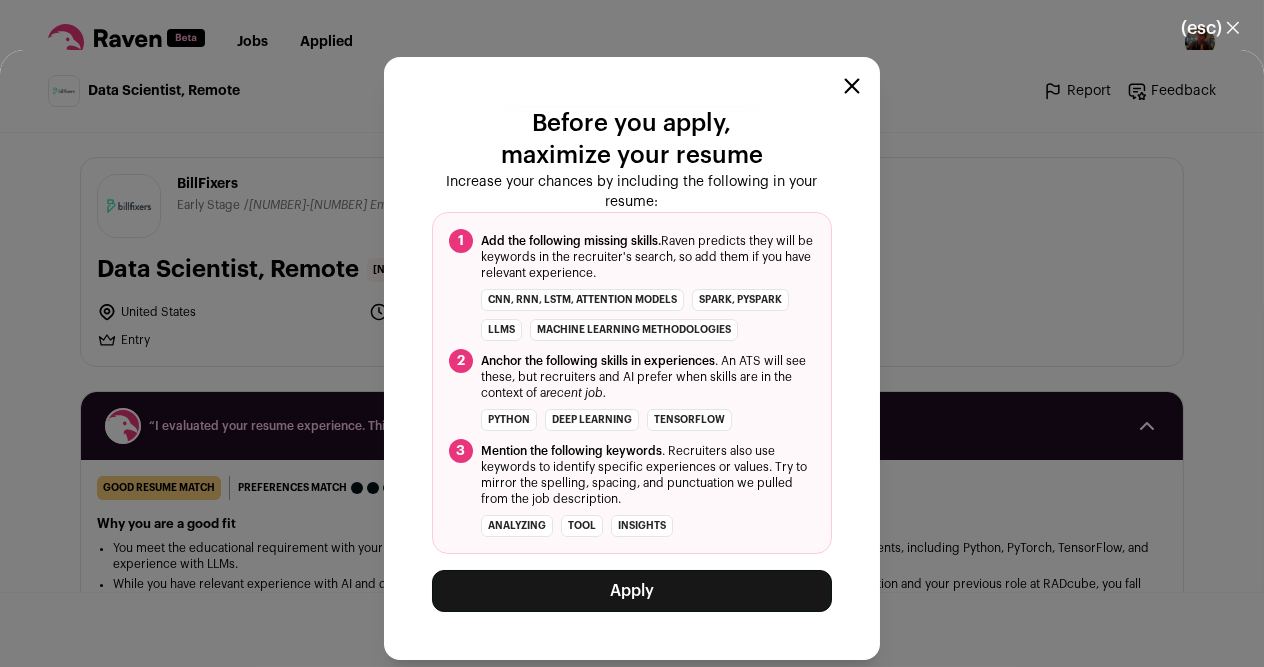 click on "recent job." at bounding box center [576, 393] 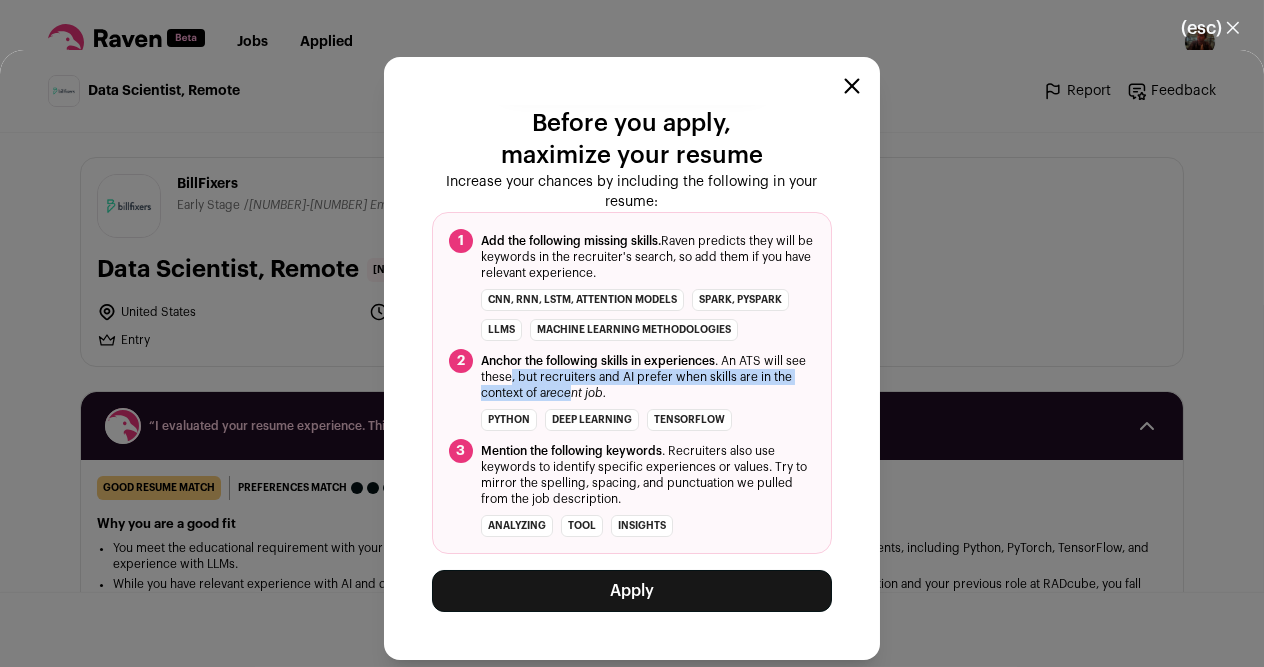 drag, startPoint x: 531, startPoint y: 383, endPoint x: 600, endPoint y: 391, distance: 69.46222 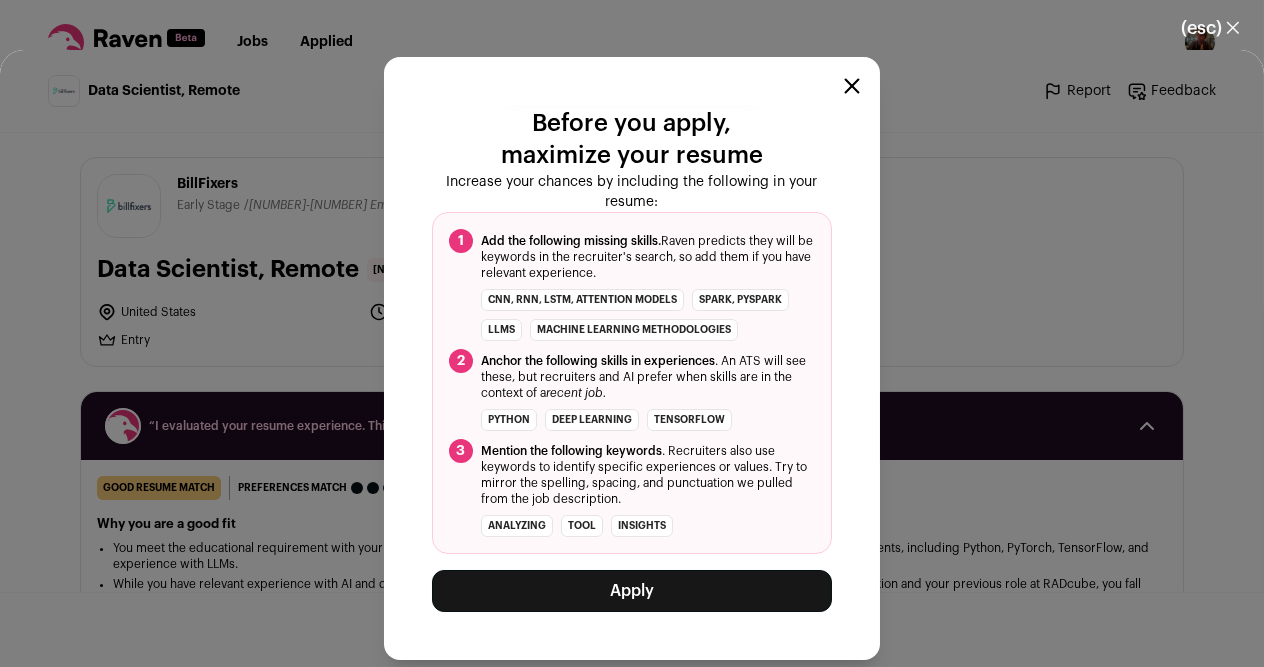 click on "recent job." at bounding box center [576, 393] 